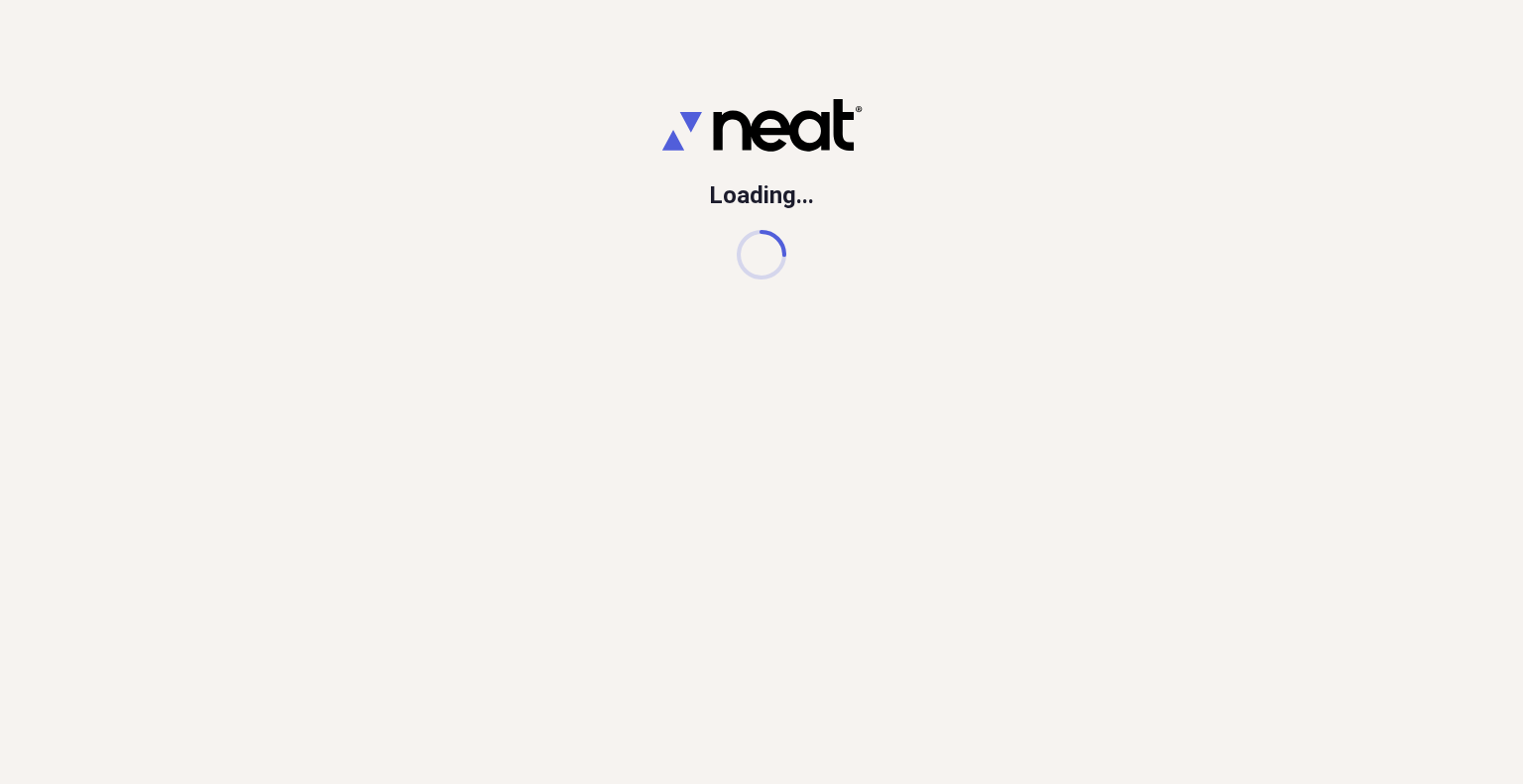 scroll, scrollTop: 0, scrollLeft: 0, axis: both 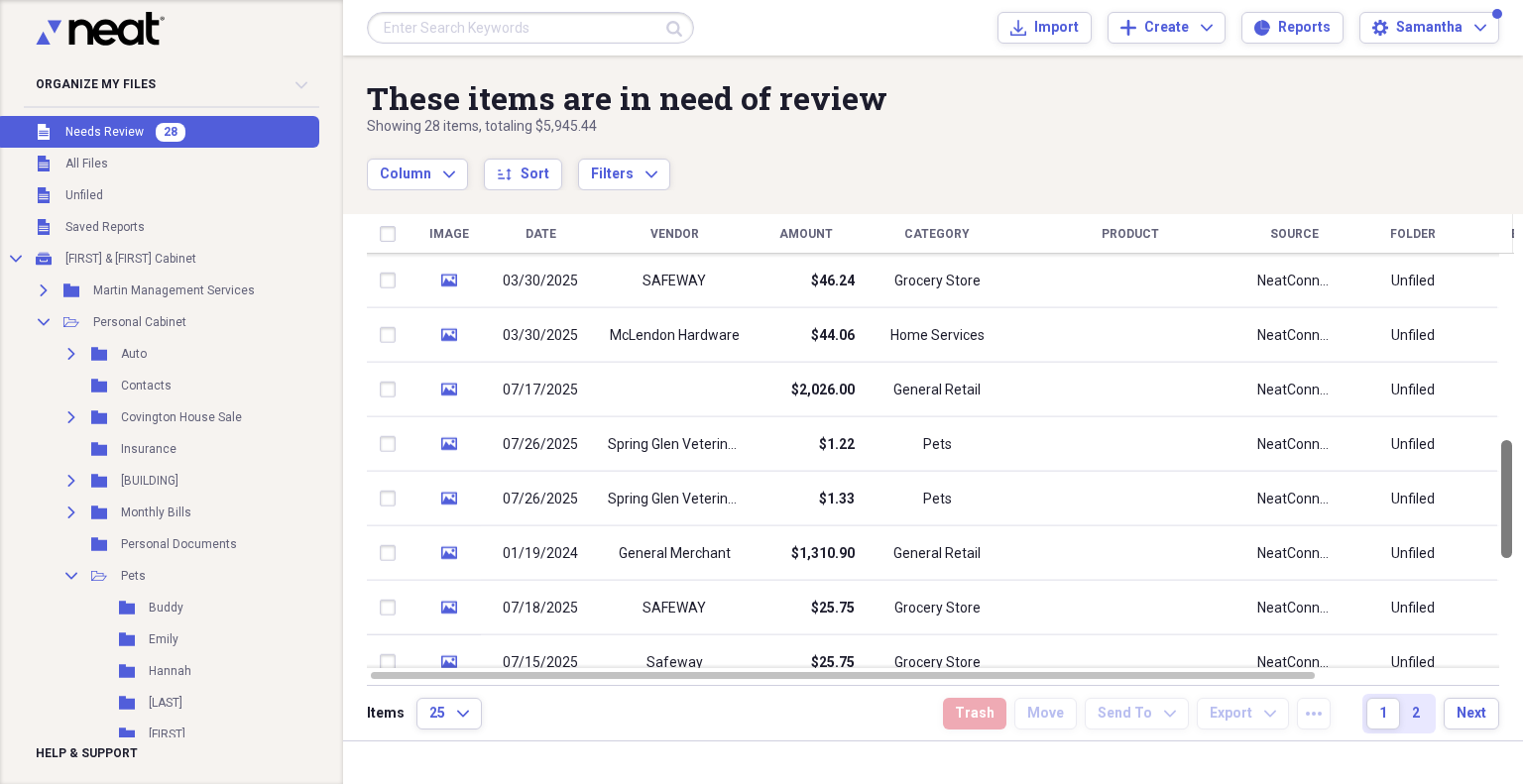 drag, startPoint x: 1515, startPoint y: 304, endPoint x: 1522, endPoint y: 487, distance: 183.1338 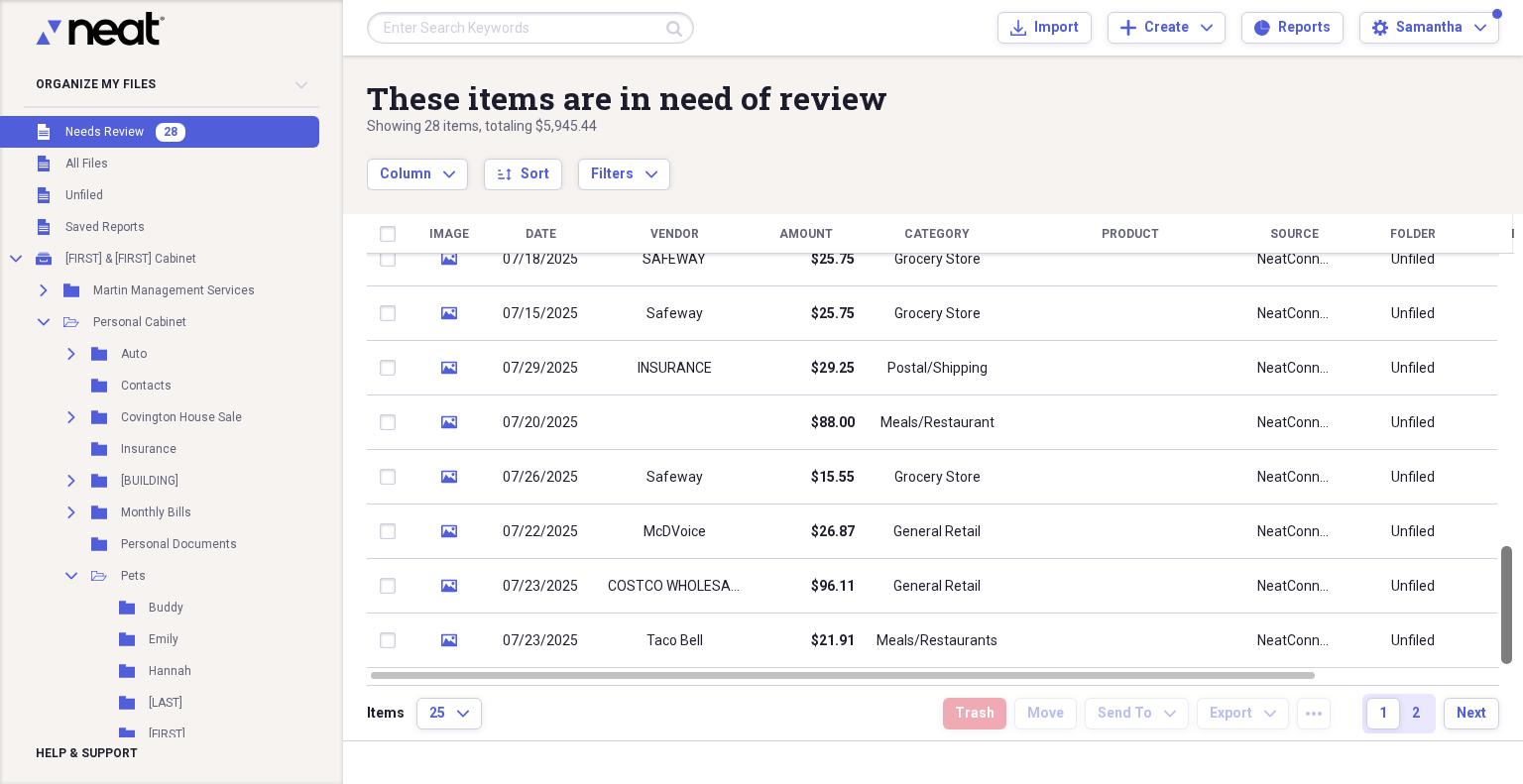 drag, startPoint x: 1513, startPoint y: 486, endPoint x: 1522, endPoint y: 698, distance: 212.19095 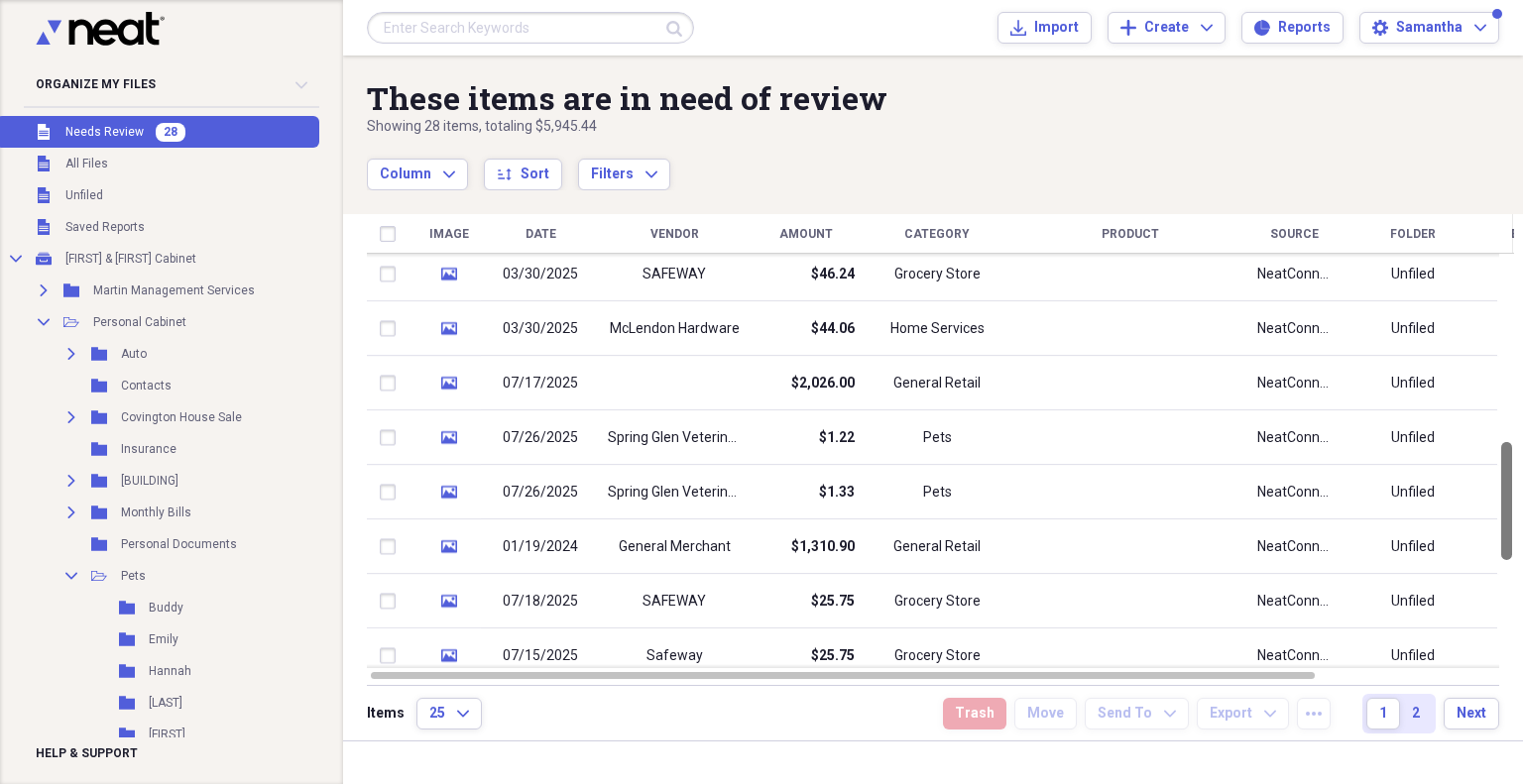 drag, startPoint x: 1514, startPoint y: 617, endPoint x: 1522, endPoint y: 513, distance: 104.30724 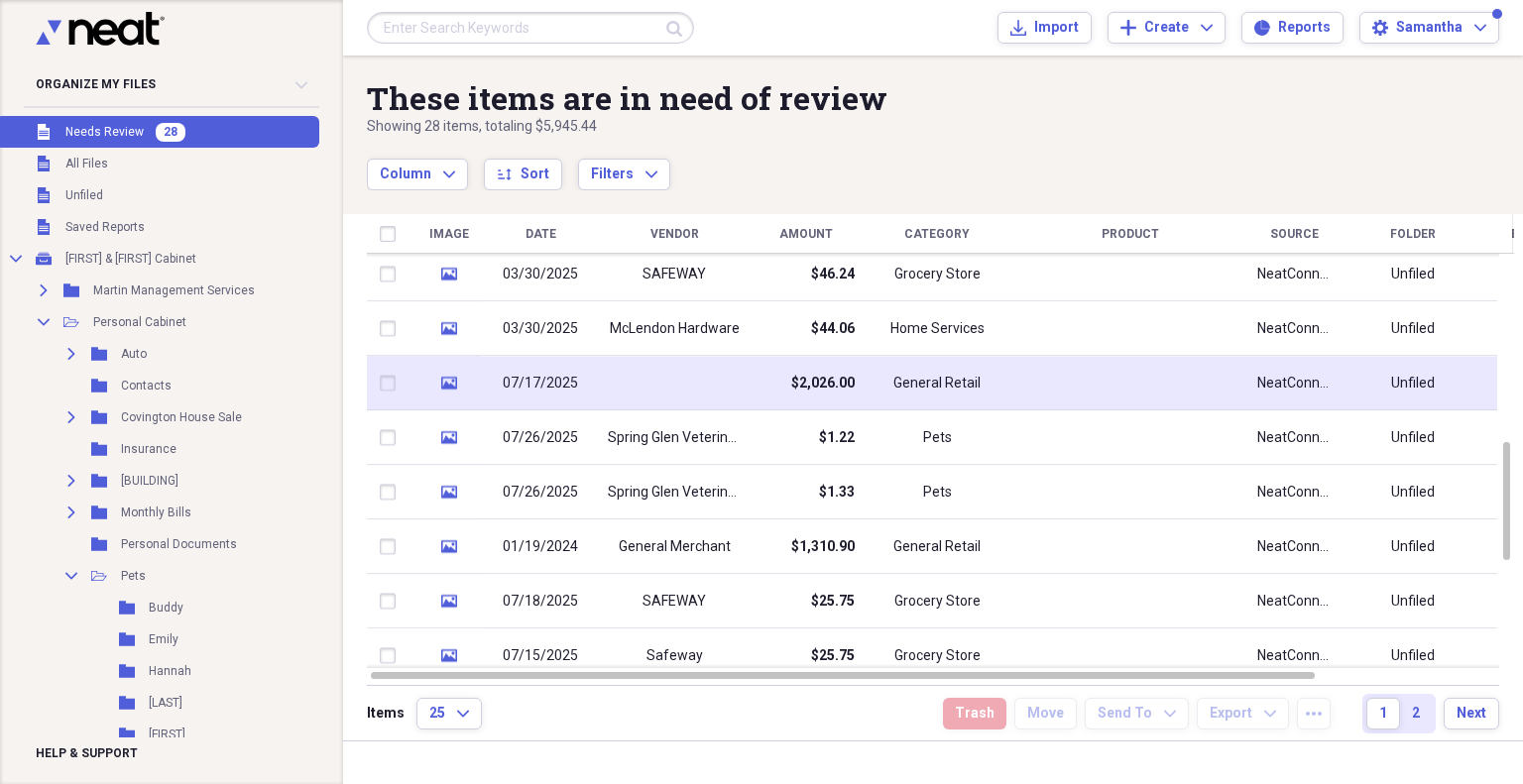 click at bounding box center [1130, 383] 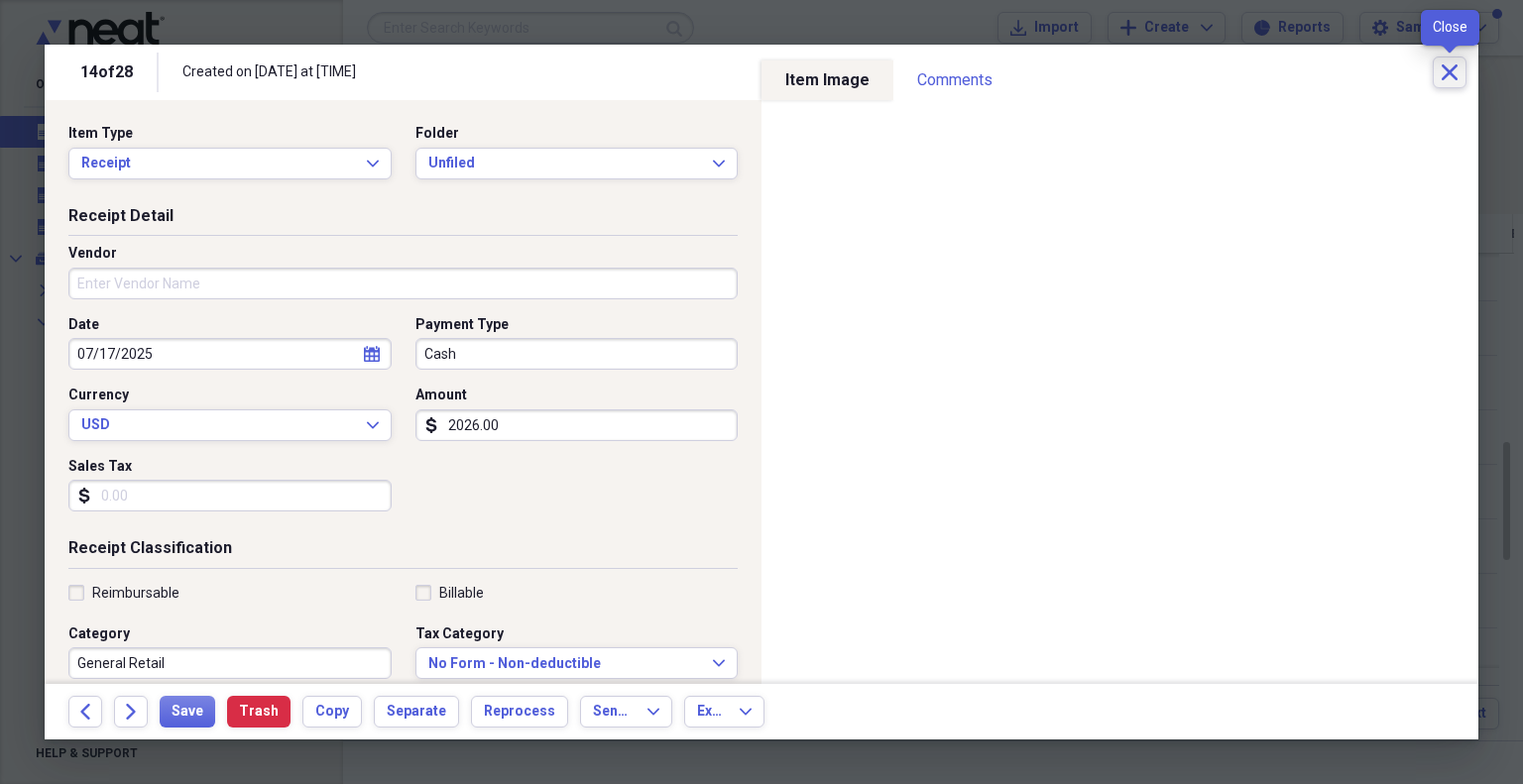 click on "Close" at bounding box center (1450, 72) 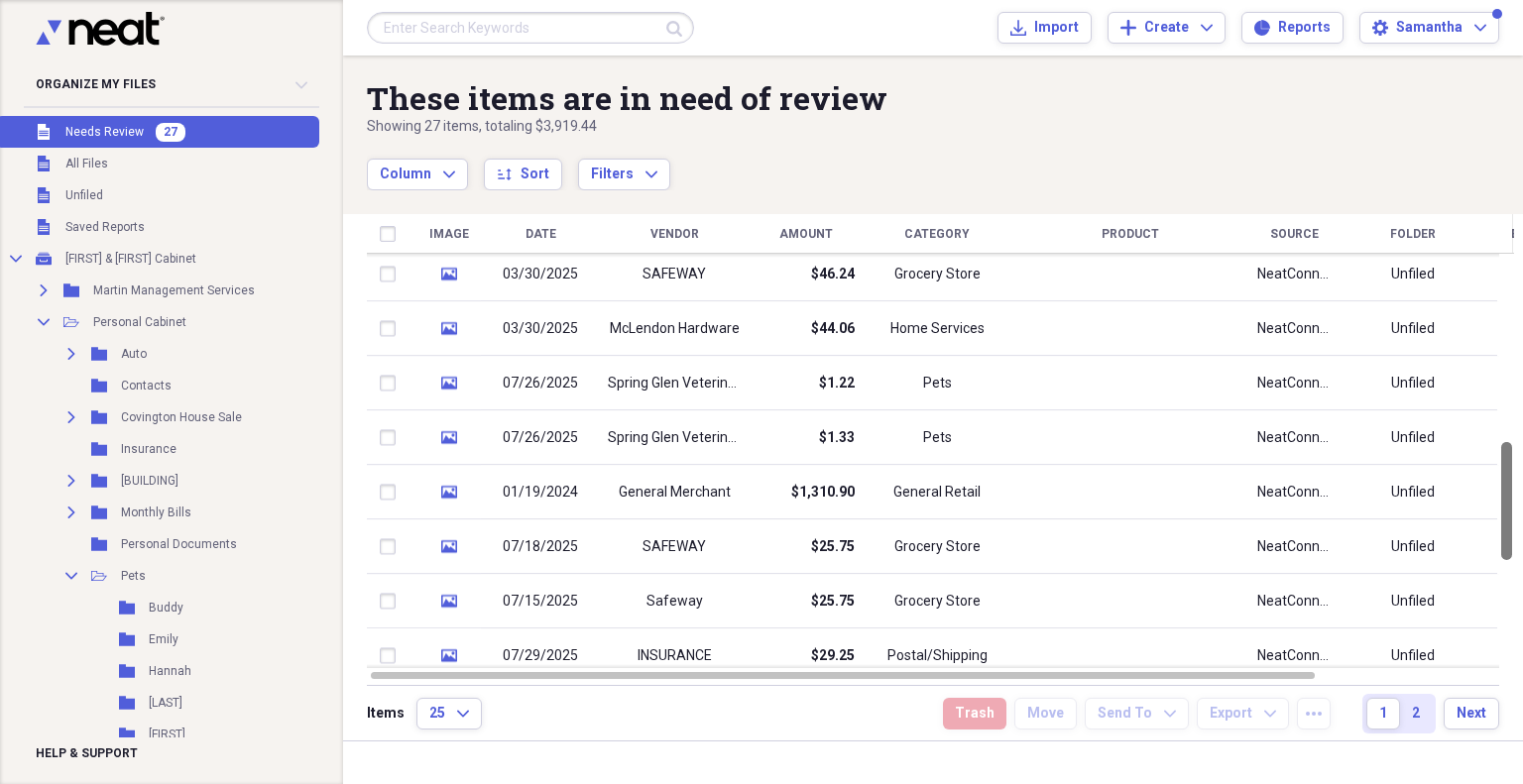 drag, startPoint x: 1516, startPoint y: 499, endPoint x: 1522, endPoint y: 305, distance: 194.09276 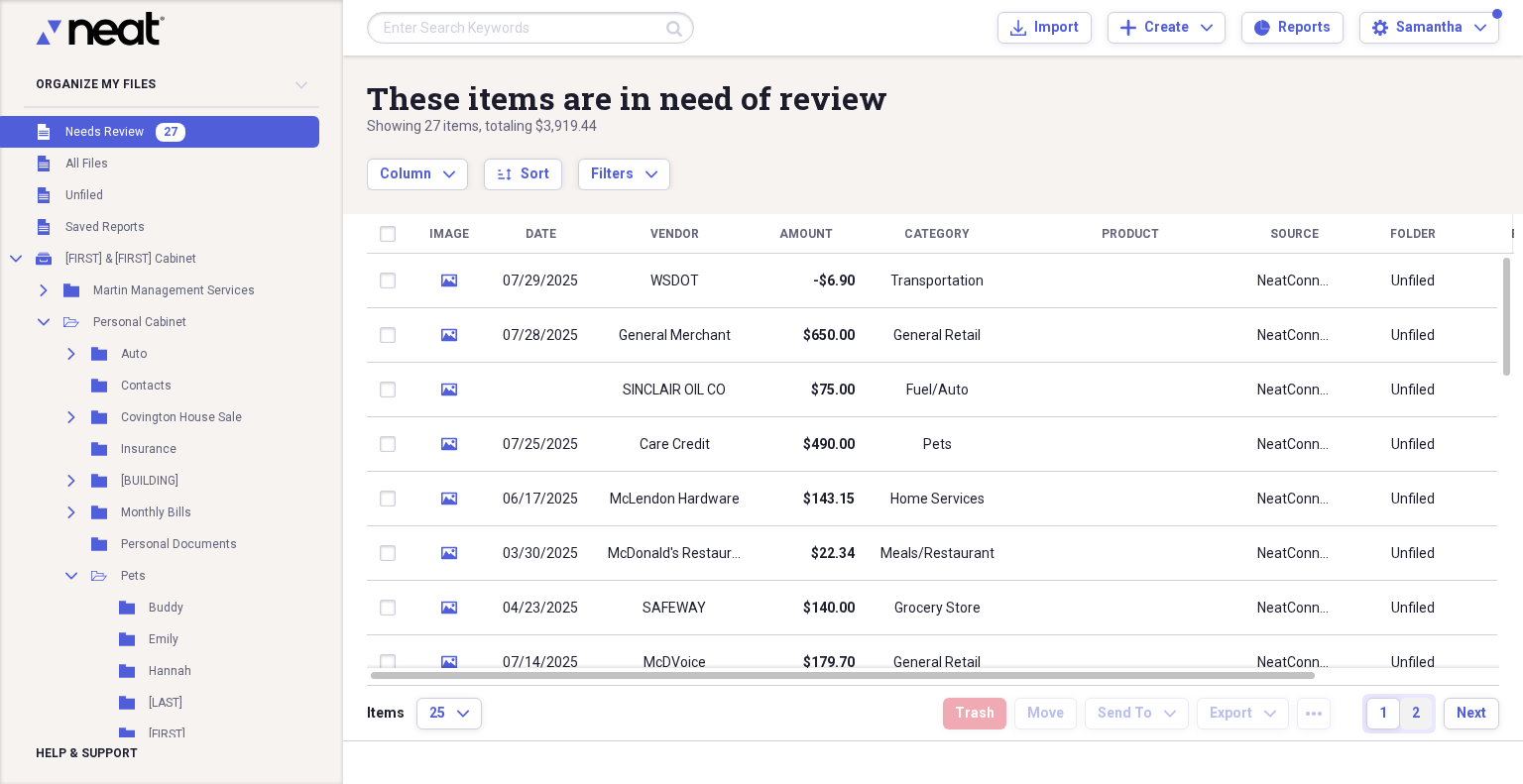 click on "2" at bounding box center (1416, 714) 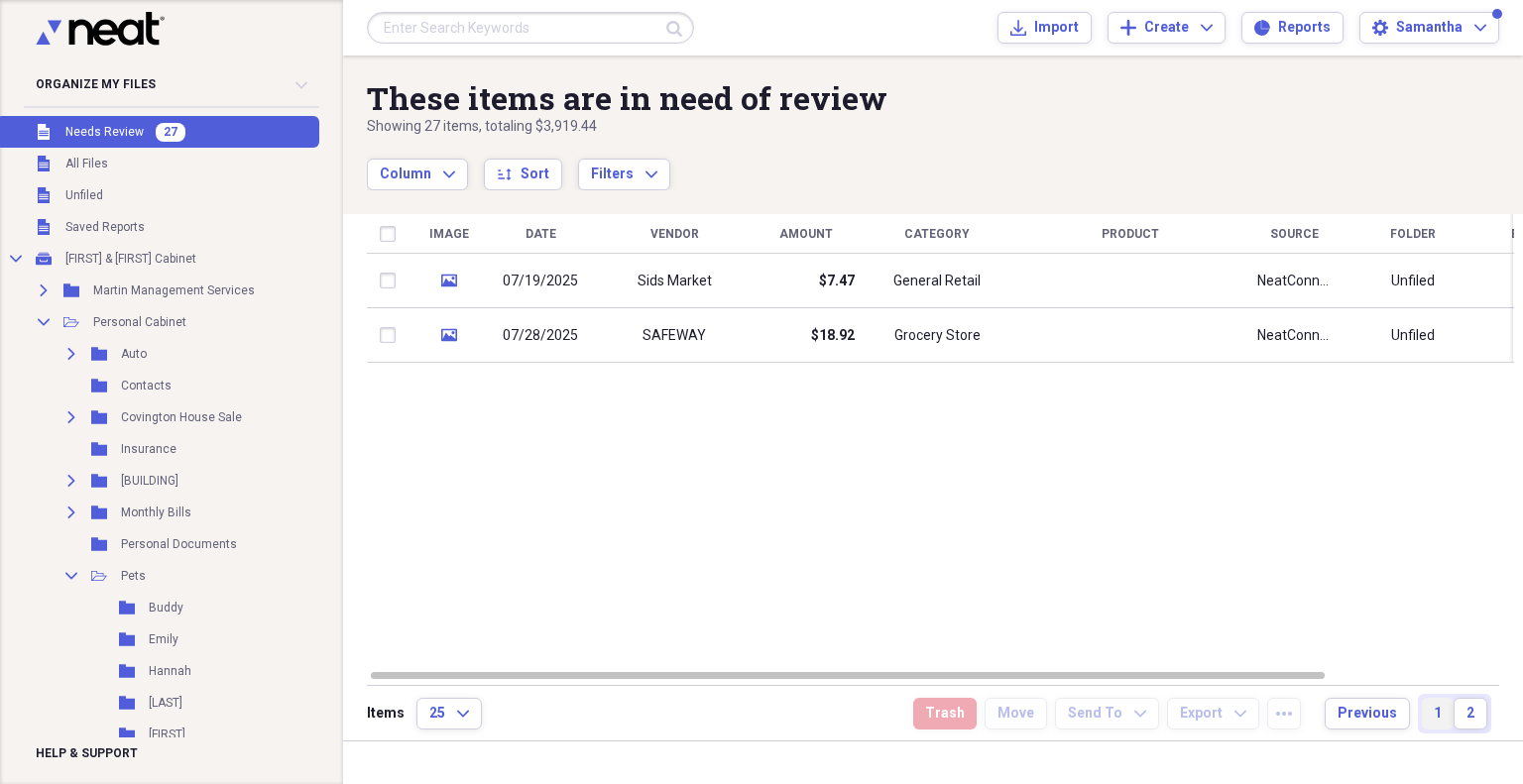 click on "1" at bounding box center (1438, 714) 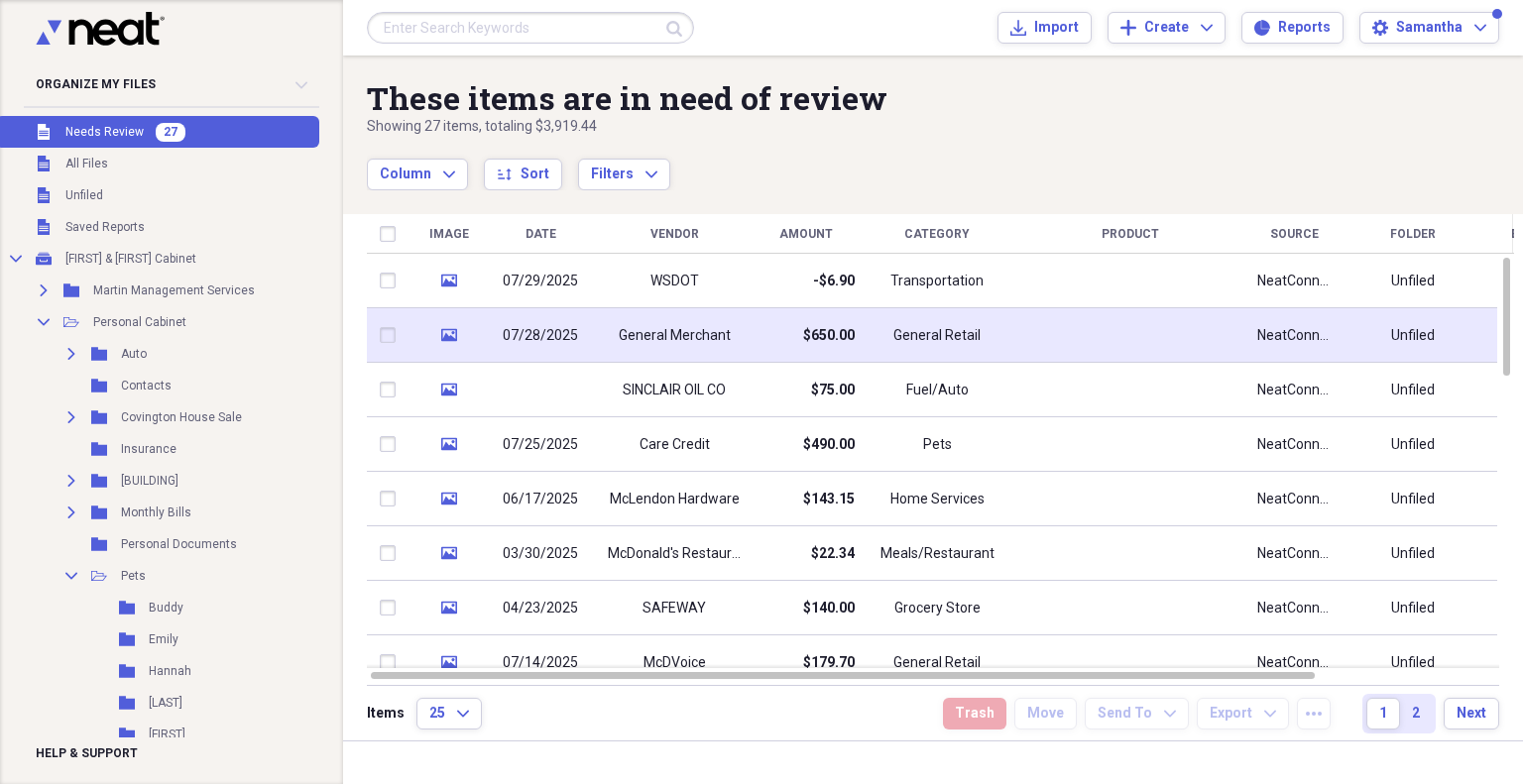 click on "General Retail" at bounding box center [937, 335] 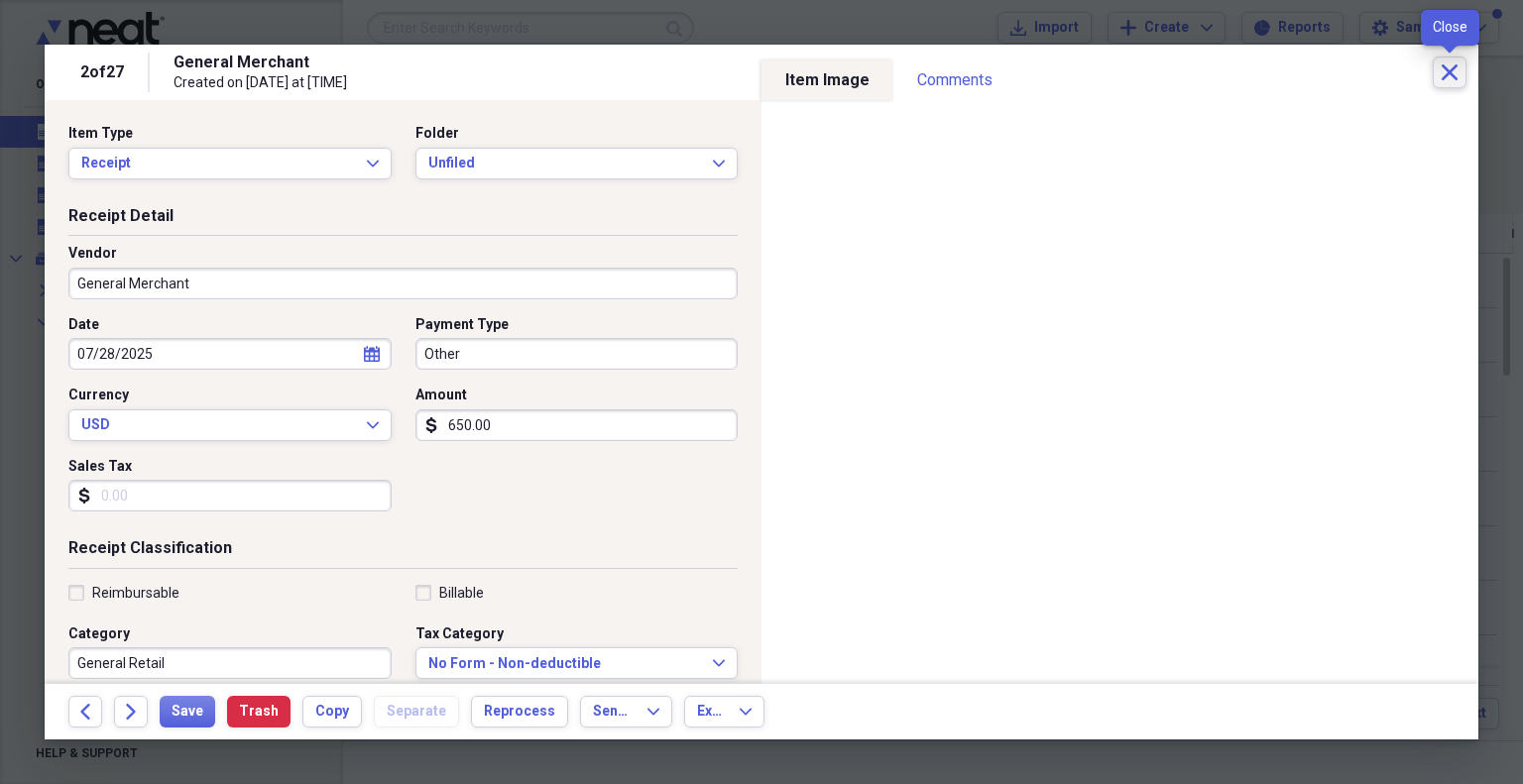 click on "Close" at bounding box center [1450, 72] 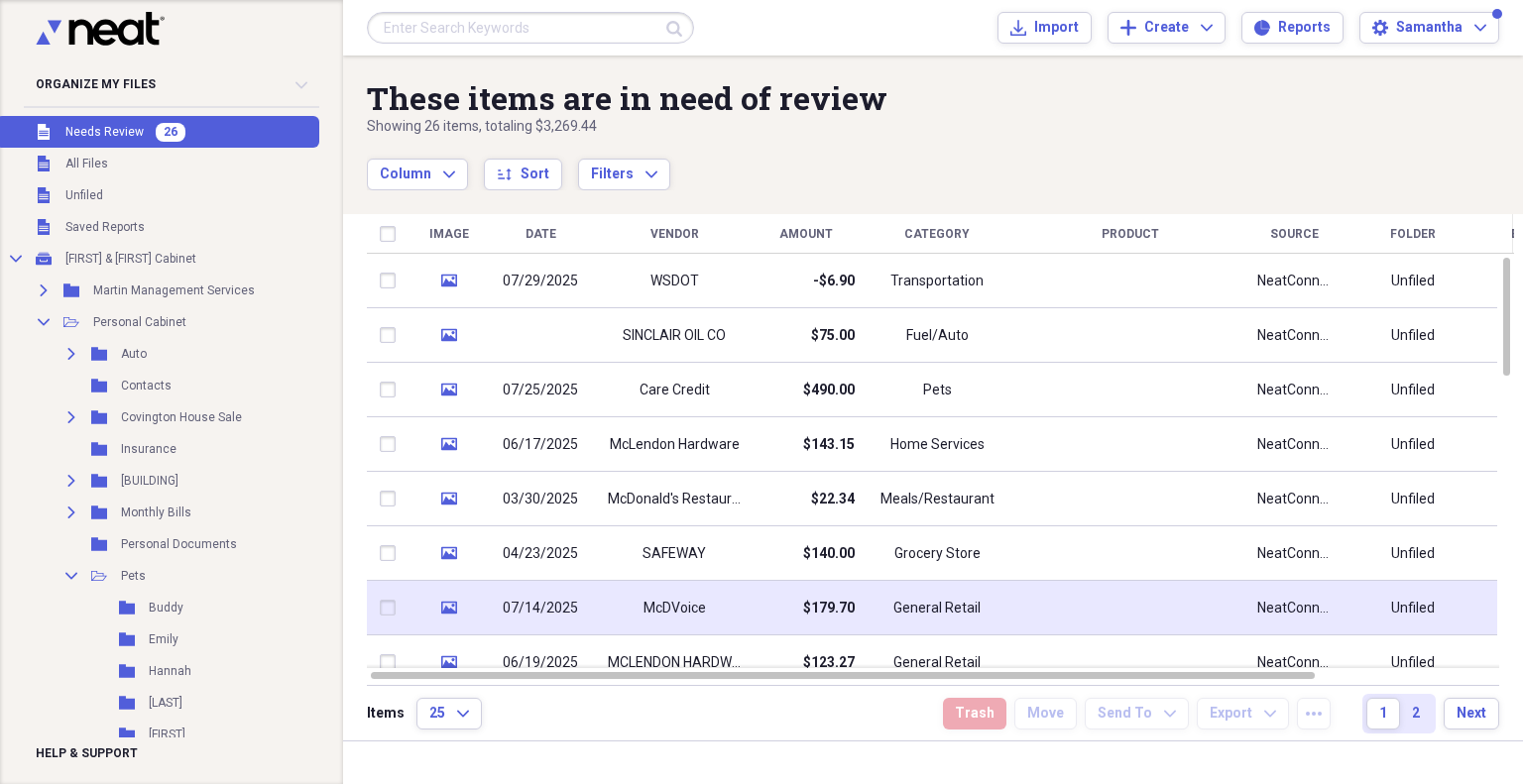click on "General Retail" at bounding box center [937, 608] 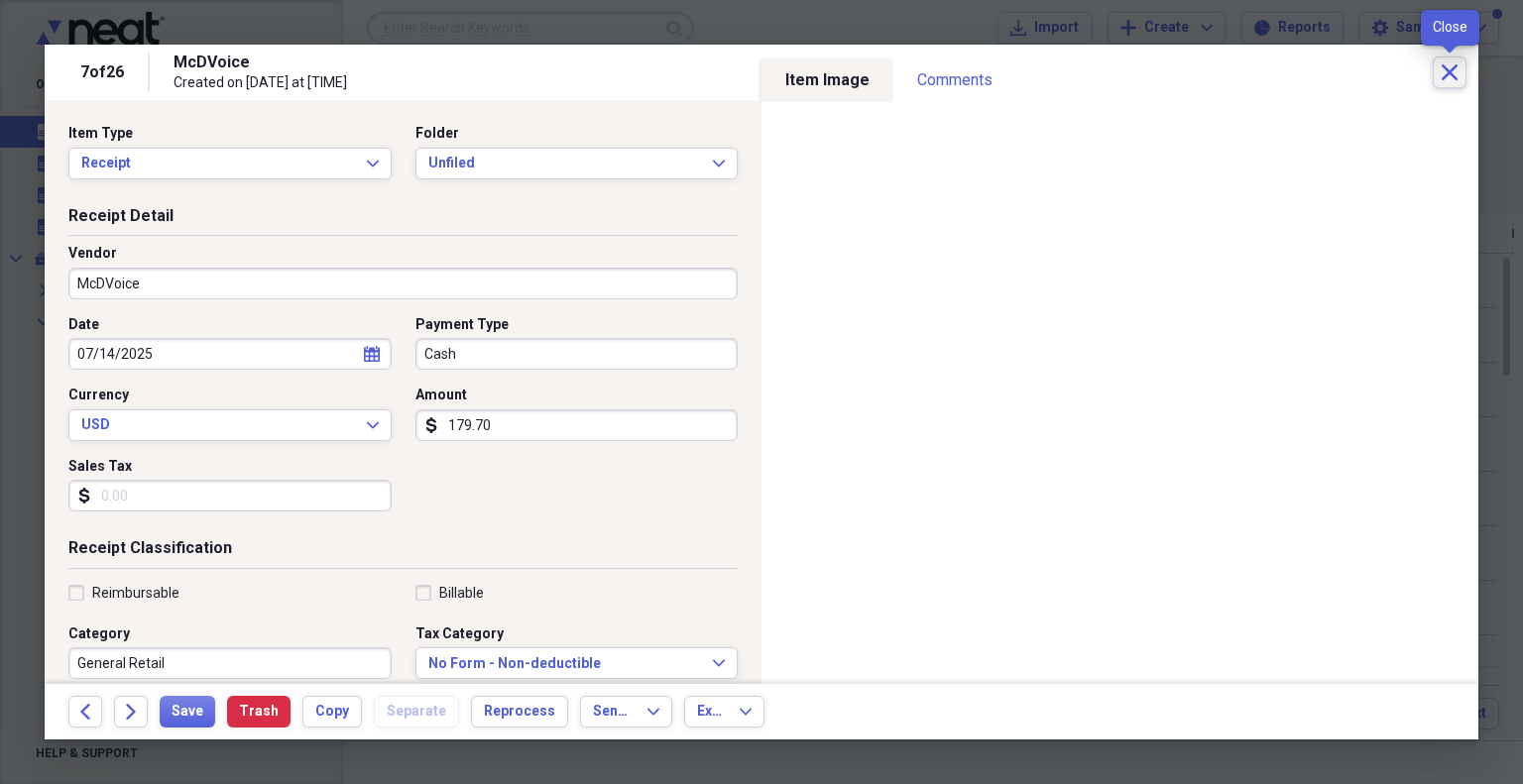 click on "Close" at bounding box center [1450, 72] 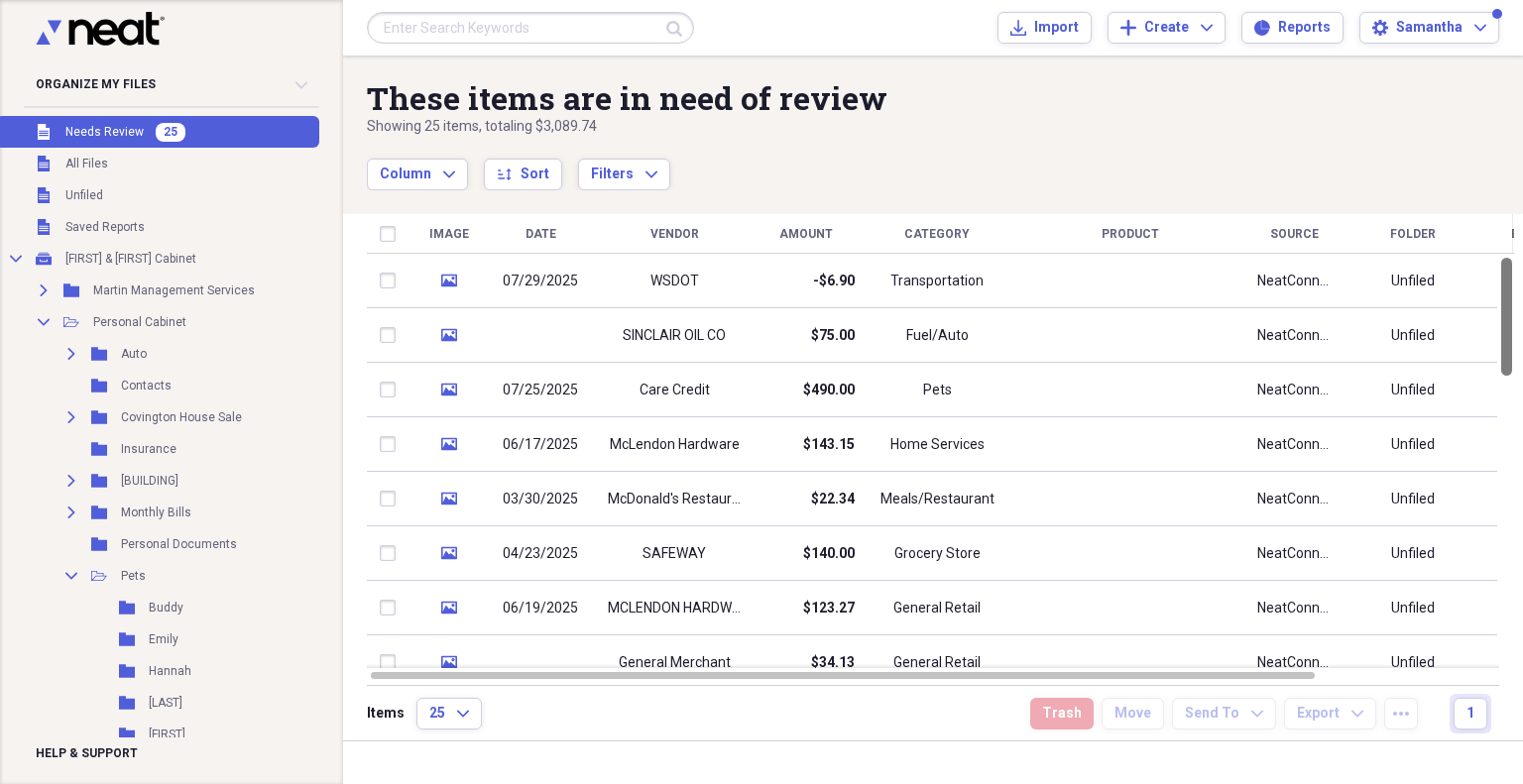 drag, startPoint x: 1516, startPoint y: 334, endPoint x: 1522, endPoint y: 295, distance: 39.45884 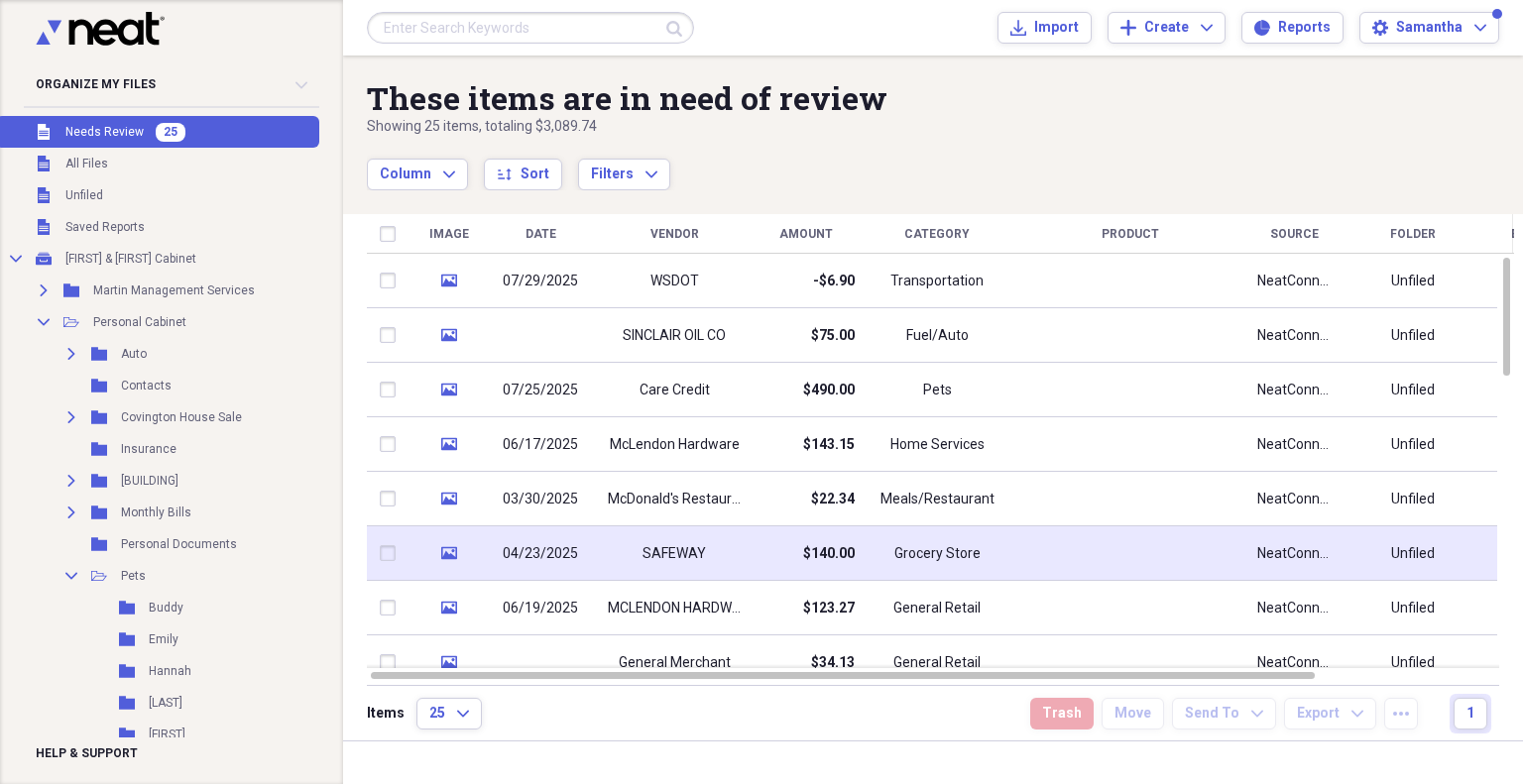 click on "Grocery Store" at bounding box center (937, 554) 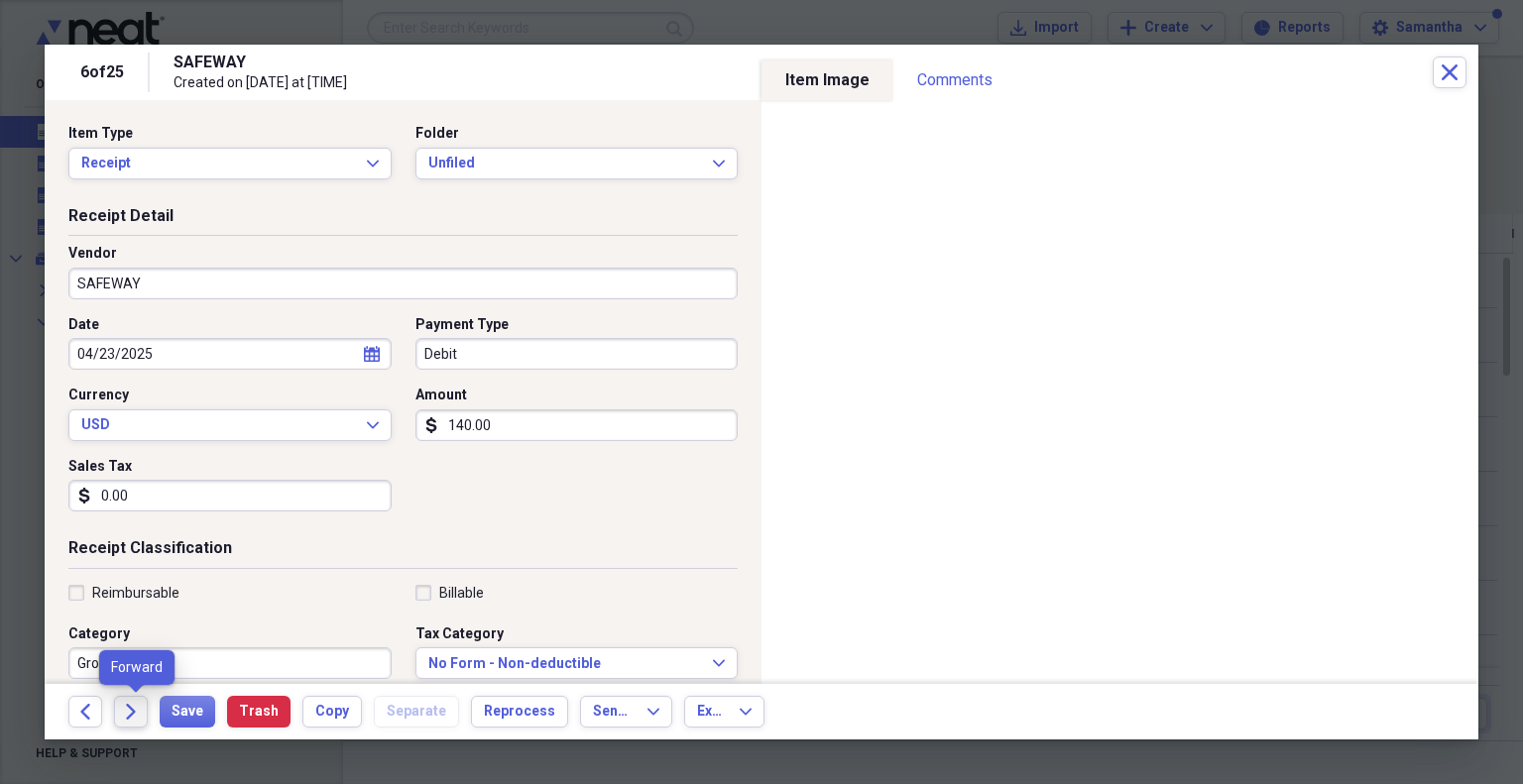 click 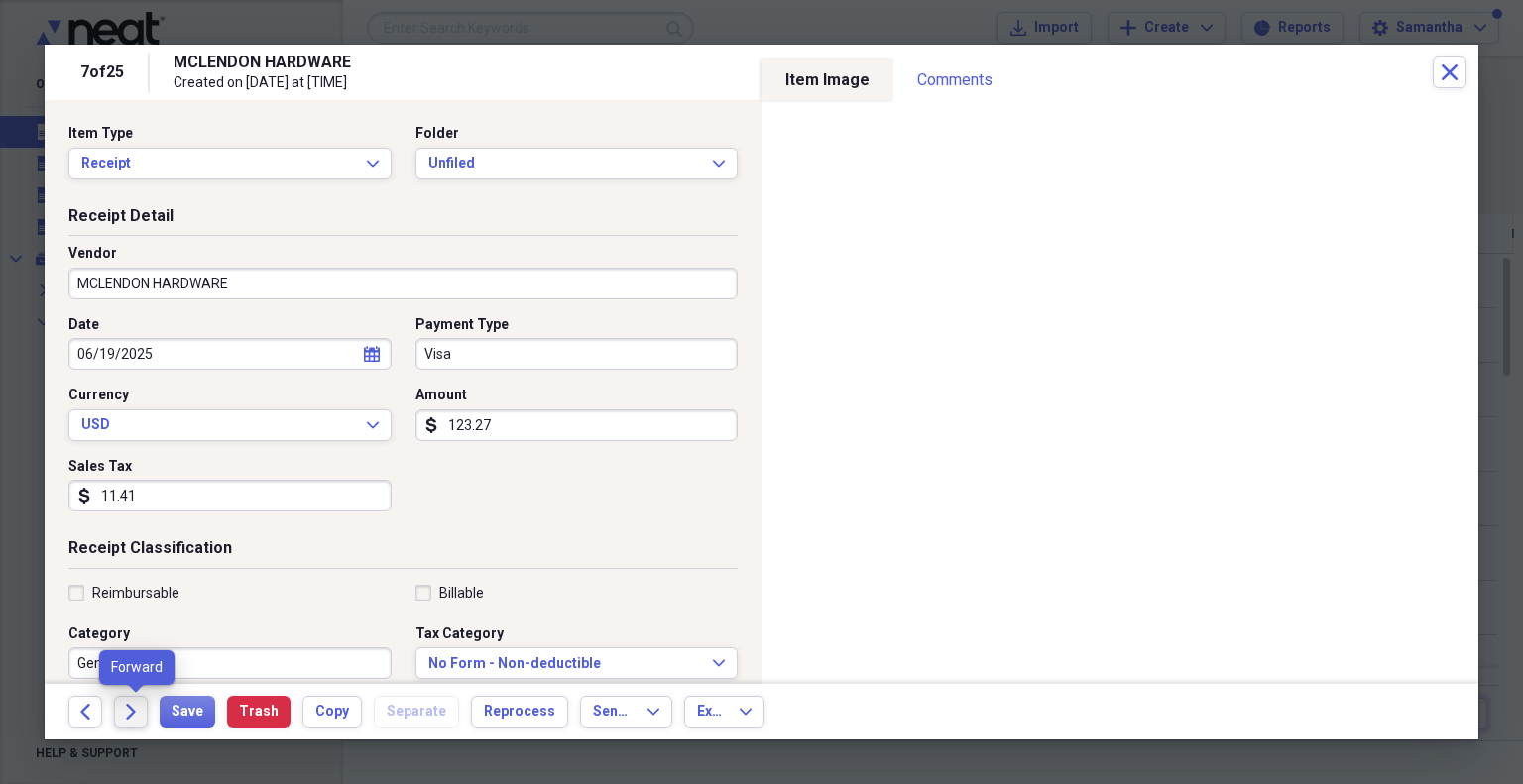 click 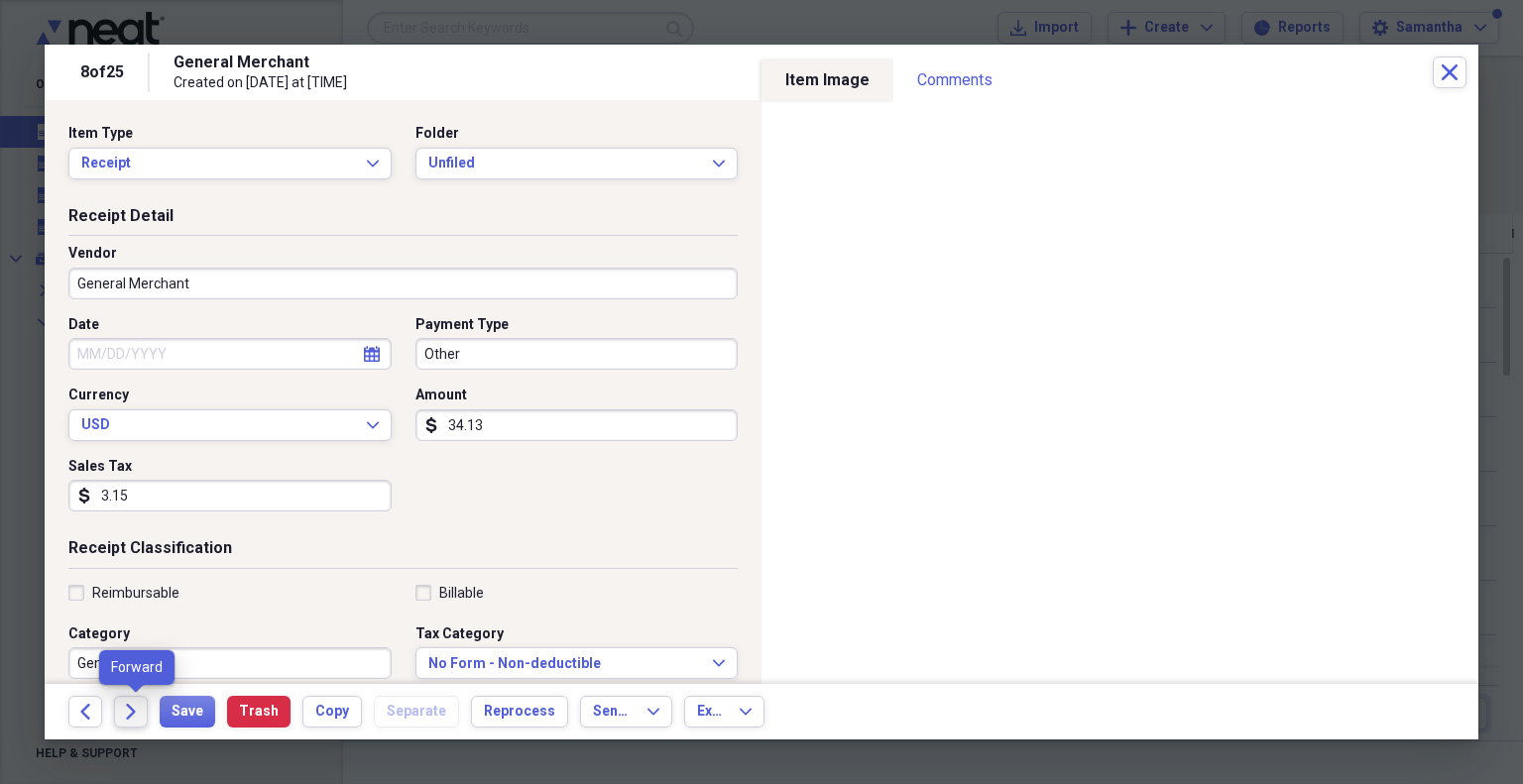 click on "Forward" 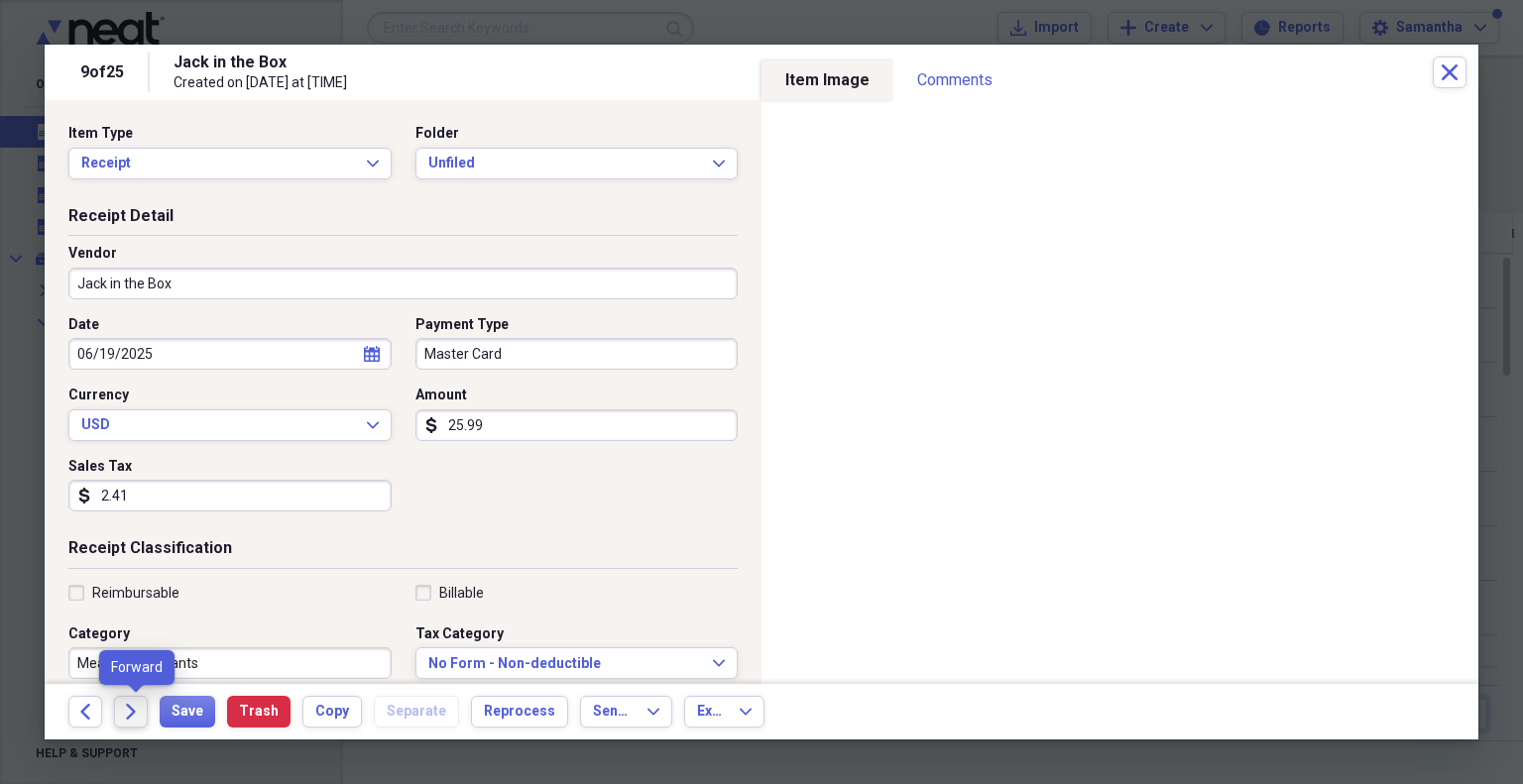 click on "Forward" 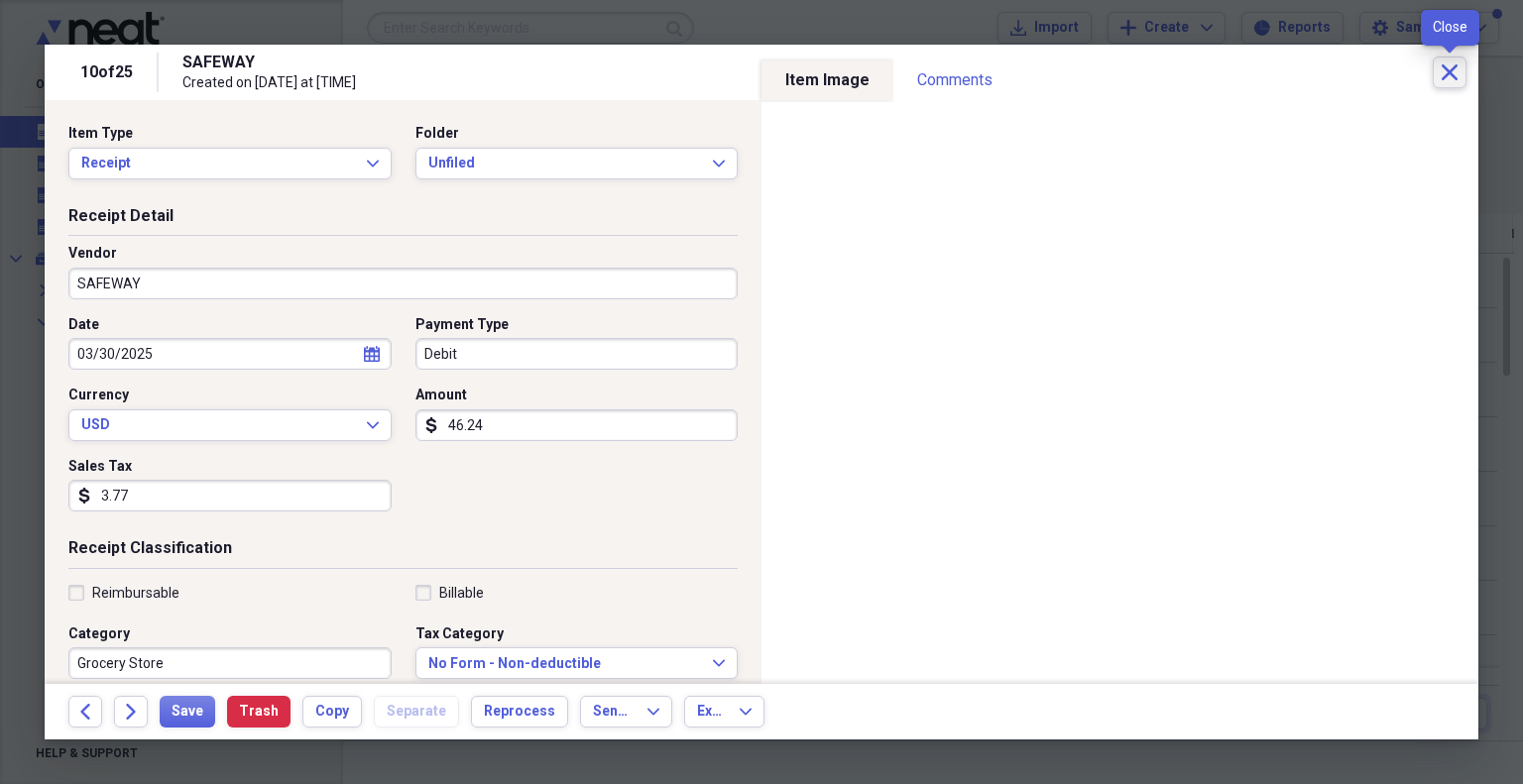 click 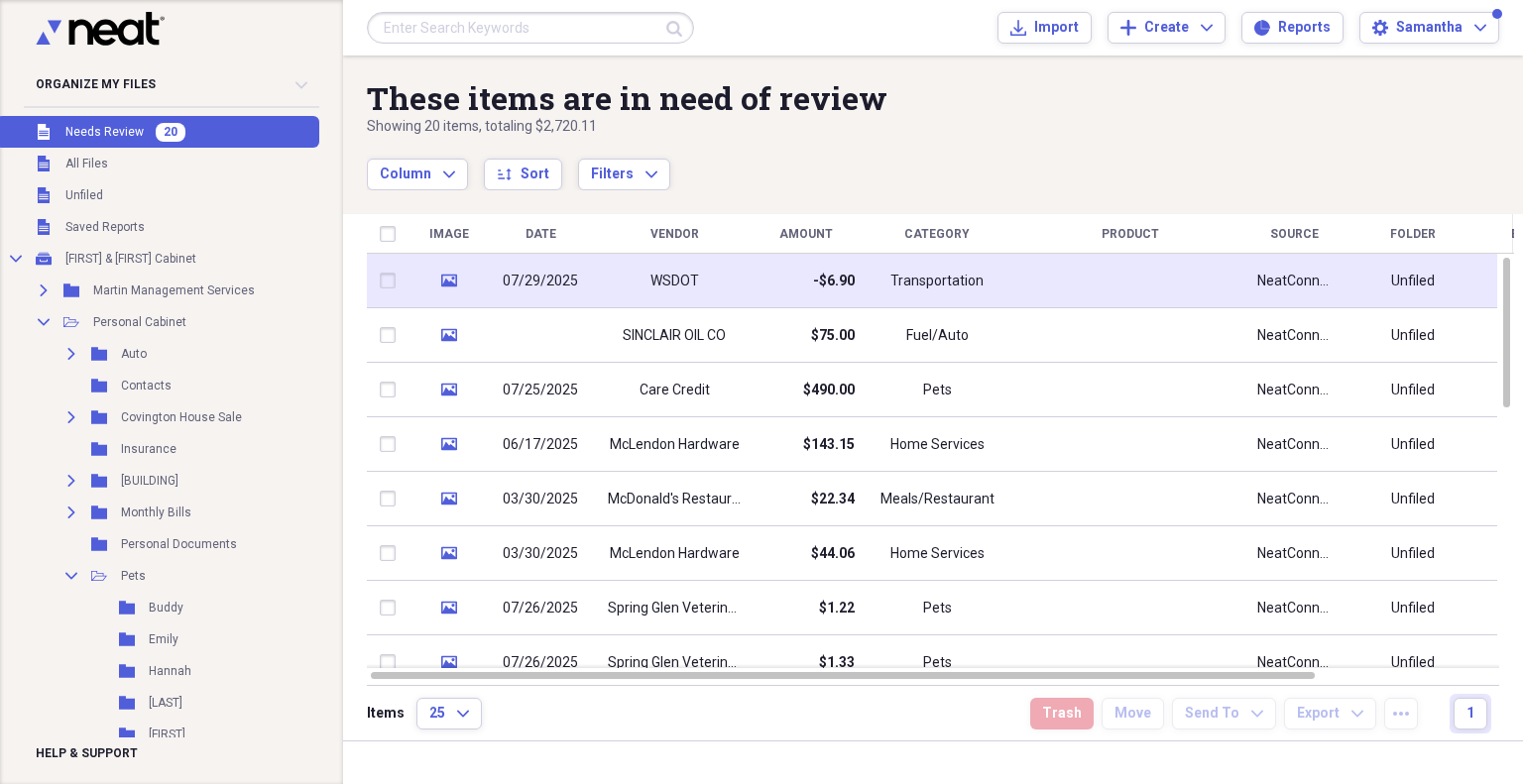 click on "Transportation" at bounding box center [937, 281] 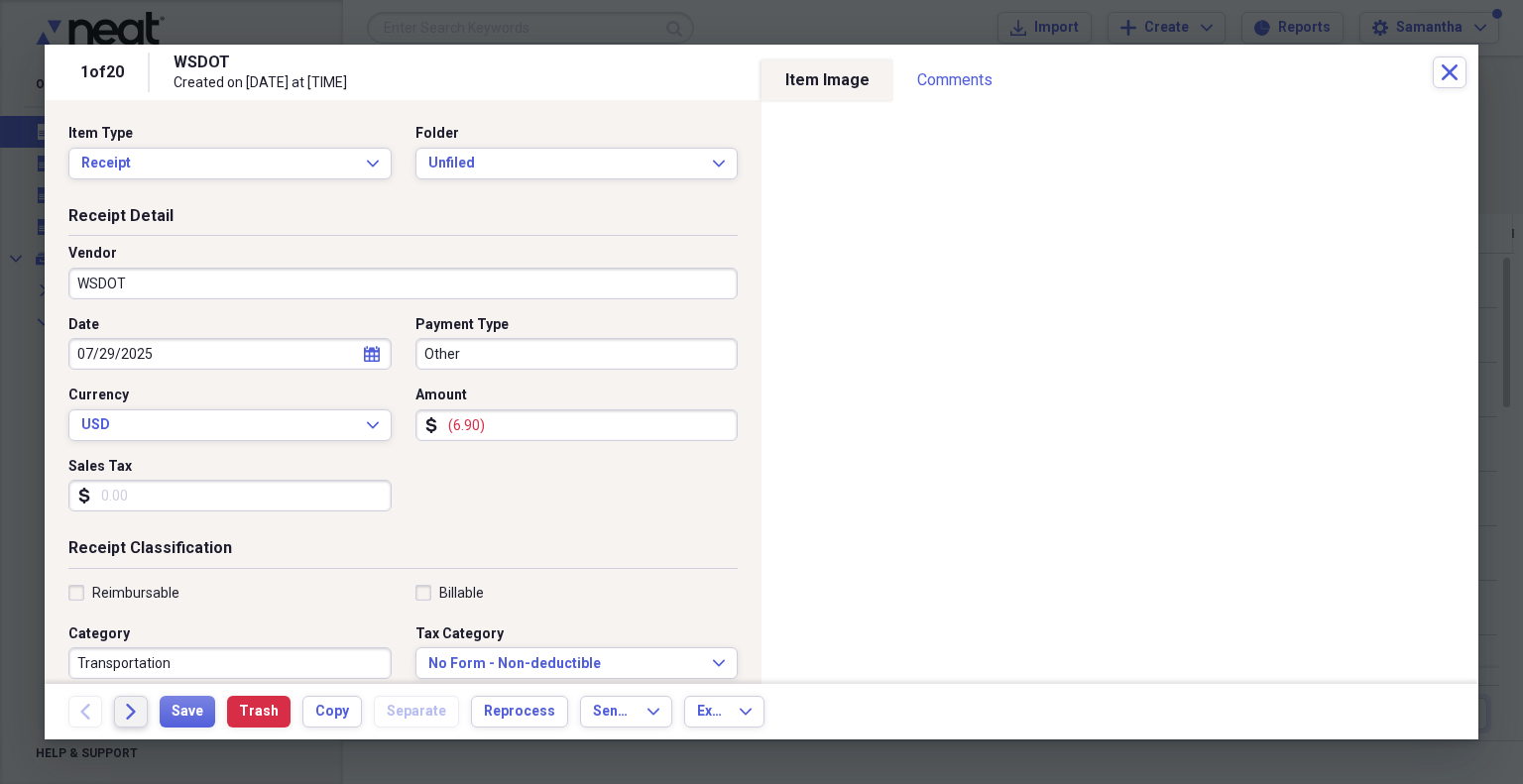 click on "Forward" 